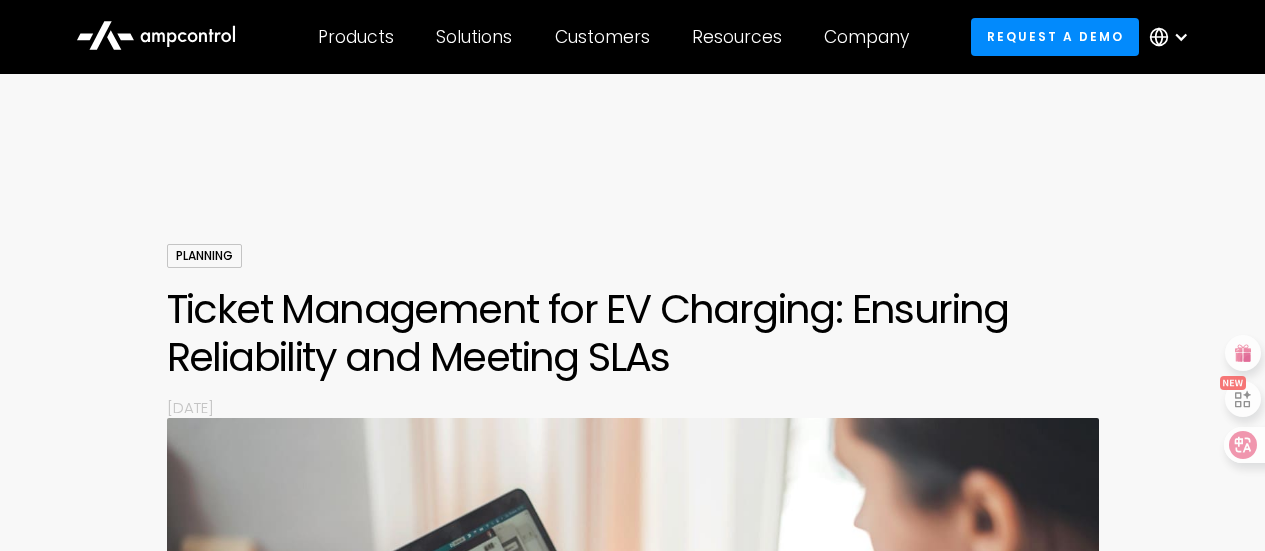 scroll, scrollTop: 0, scrollLeft: 0, axis: both 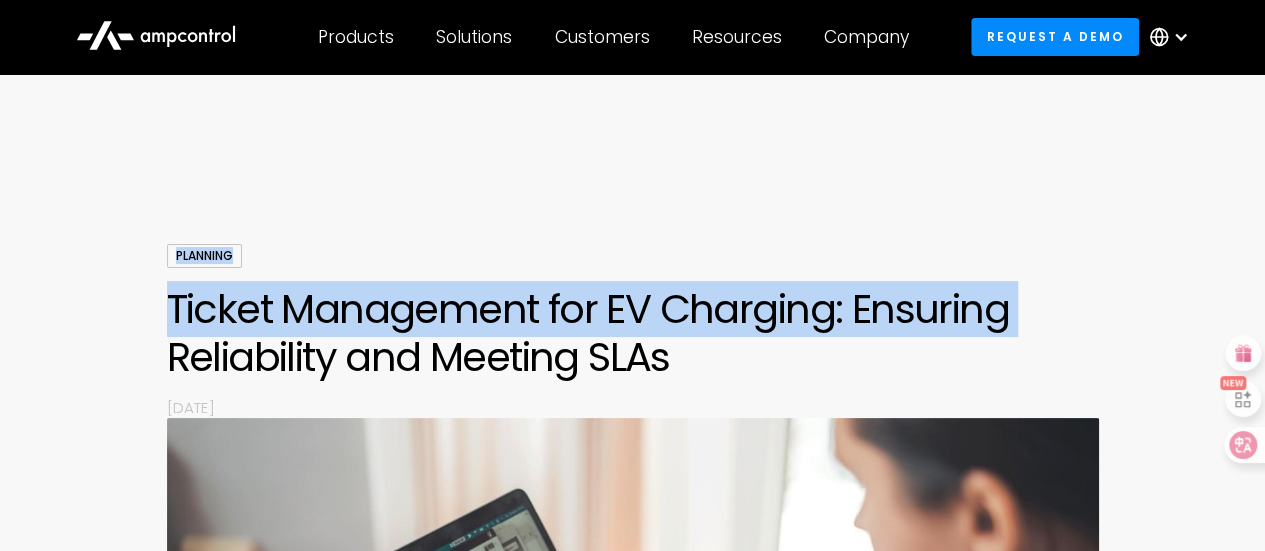 click on "Planning Ticket Management for EV Charging: Ensuring Reliability and Meeting SLAs   By  [DATE]" at bounding box center (632, 650) 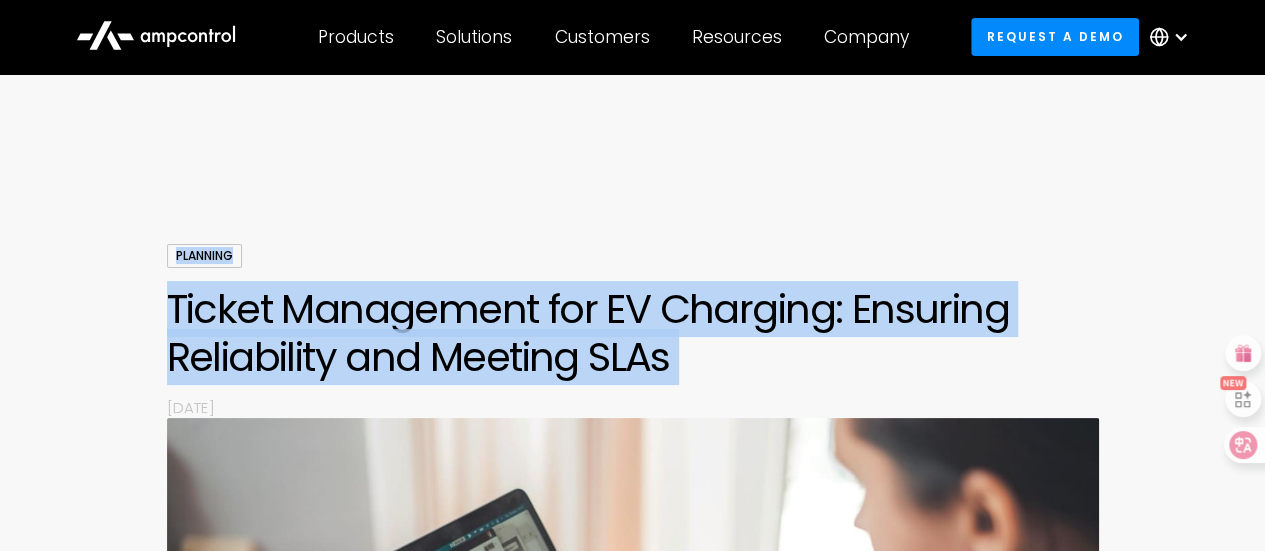 drag, startPoint x: 112, startPoint y: 242, endPoint x: 100, endPoint y: 403, distance: 161.44658 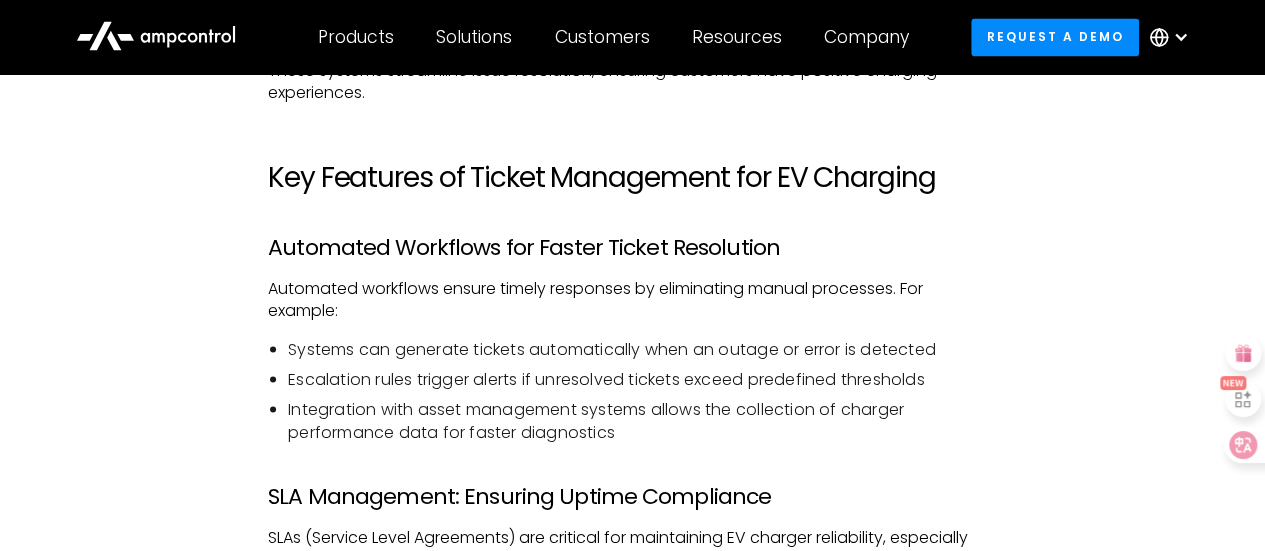 scroll, scrollTop: 1800, scrollLeft: 0, axis: vertical 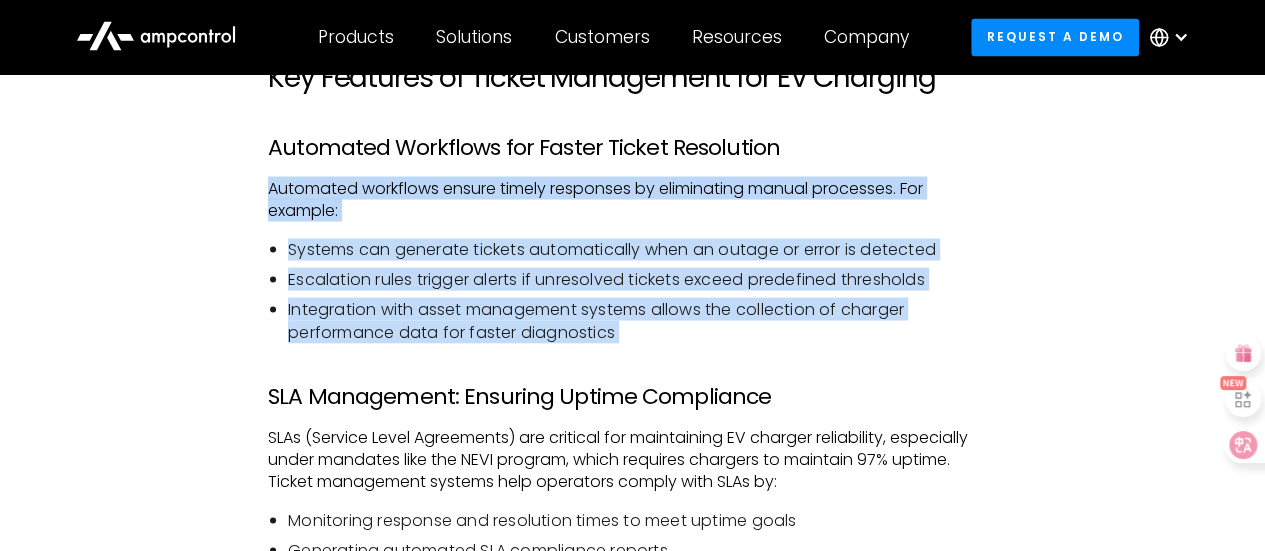 drag, startPoint x: 158, startPoint y: 423, endPoint x: 148, endPoint y: 217, distance: 206.24257 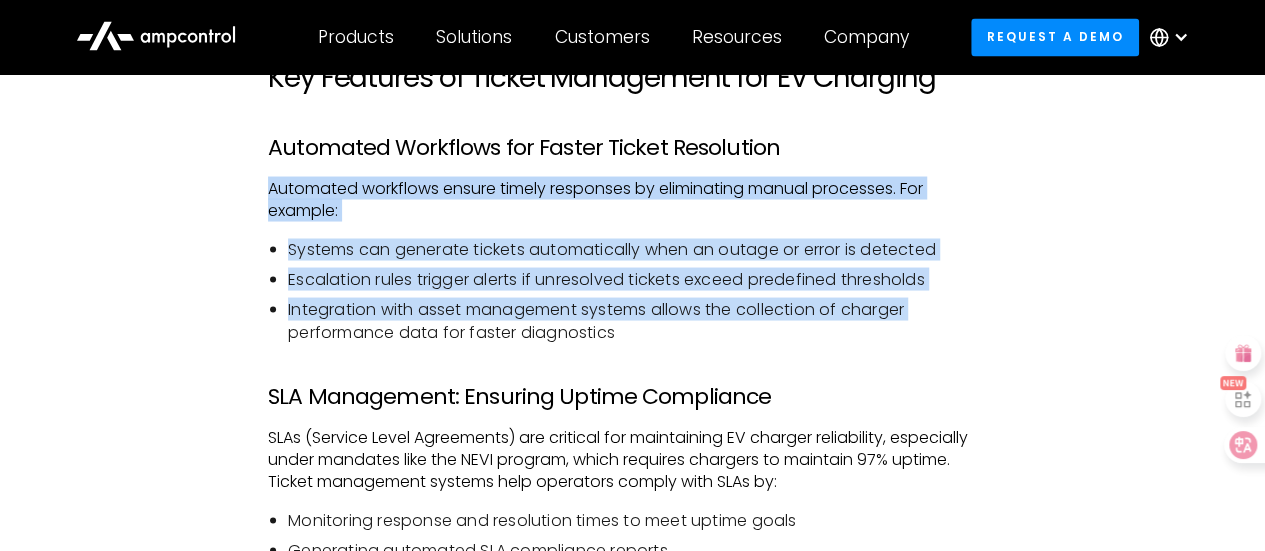 drag, startPoint x: 143, startPoint y: 185, endPoint x: 143, endPoint y: 359, distance: 174 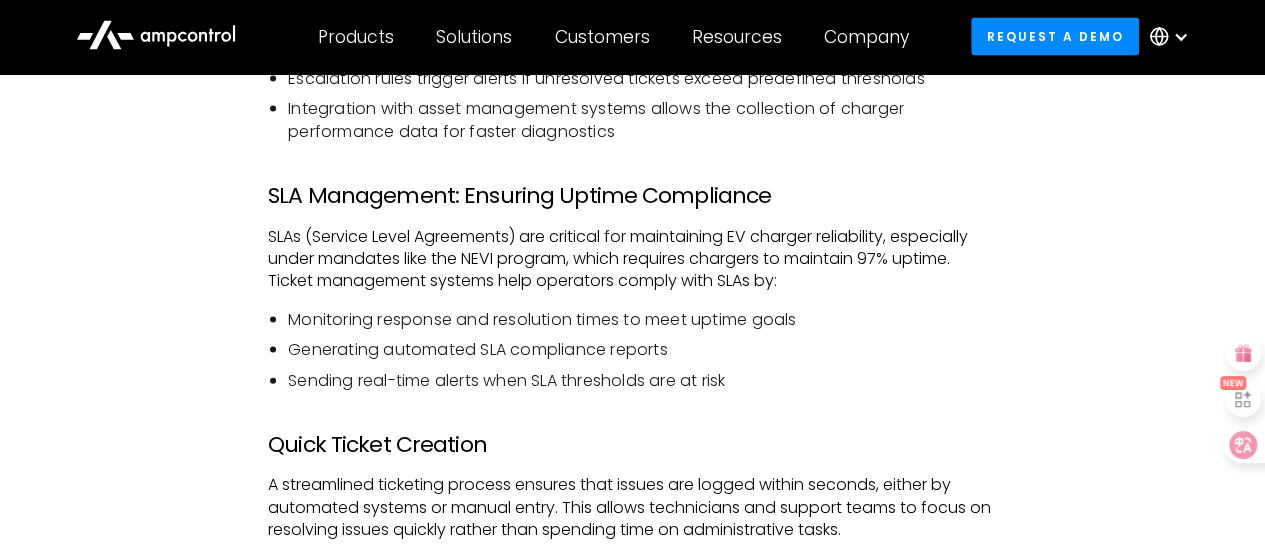 click on "As electric vehicle (EV) adoption rises, maintaining reliable charging infrastructure becomes crucial. Ticket management systems play a vital role in monitoring charger performance, resolving issues efficiently, and meeting service commitments. This article explores the importance of ticket management in the EV industry, its role in maintaining SLAs for EV charger uptime, and how it supports effective asset management for EV charging networks.   The Role of Ticket Management for EV Charging Networks   Why EV Chargers Need a Robust Ticket Management System   EV charger reliability has room for improvement, with studies showing that up to 21% of public charging attempts can fail. Issues like faulty chargers, false starts, and failed payments impact customer satisfaction and hinder EV adoption.  Ticket management systems  address these challenges by:   Logging and tracking each issue as a unique ticket Automating ticket routing to the appropriate technician or team Generating automated SLA compliance reports" at bounding box center [632, 1210] 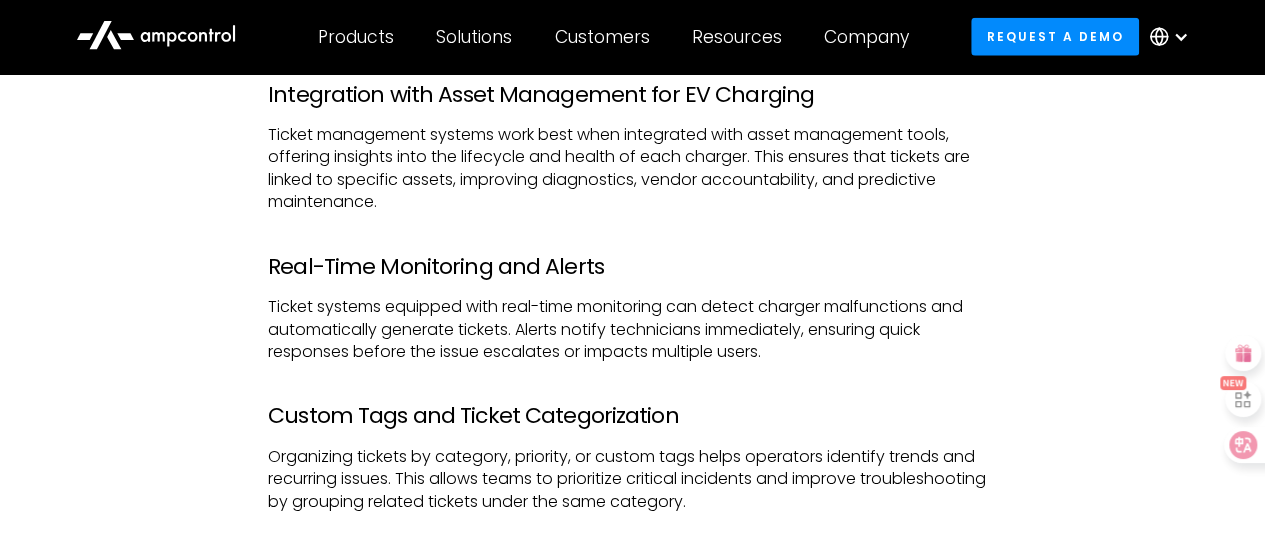 scroll, scrollTop: 2400, scrollLeft: 0, axis: vertical 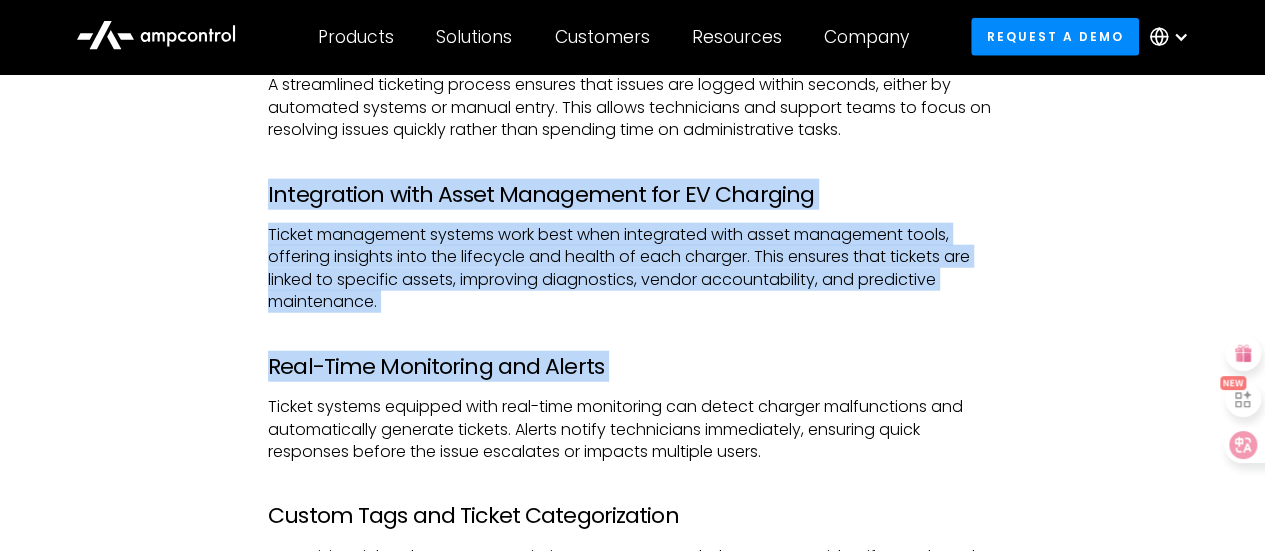 drag, startPoint x: 210, startPoint y: 222, endPoint x: 206, endPoint y: 410, distance: 188.04254 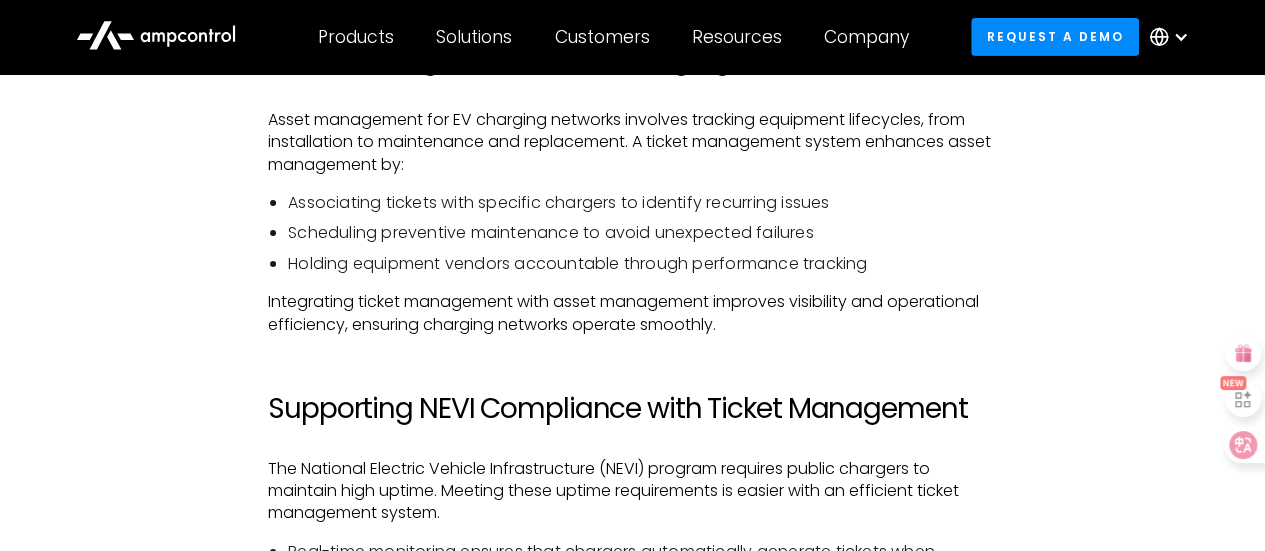 scroll, scrollTop: 3300, scrollLeft: 0, axis: vertical 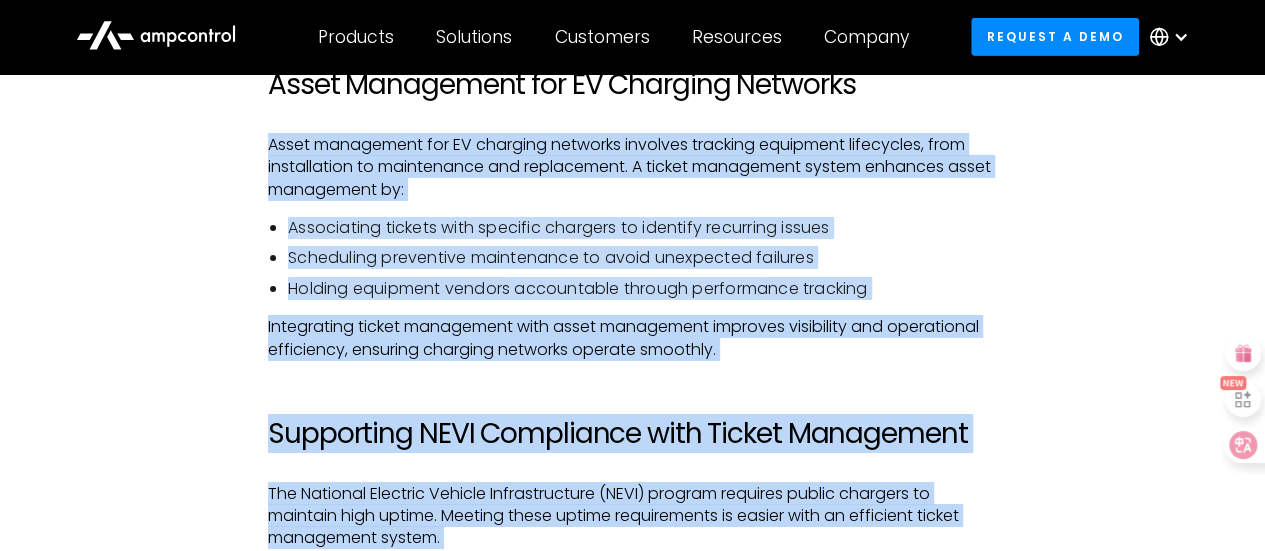 drag, startPoint x: 174, startPoint y: 134, endPoint x: 16, endPoint y: 598, distance: 490.16324 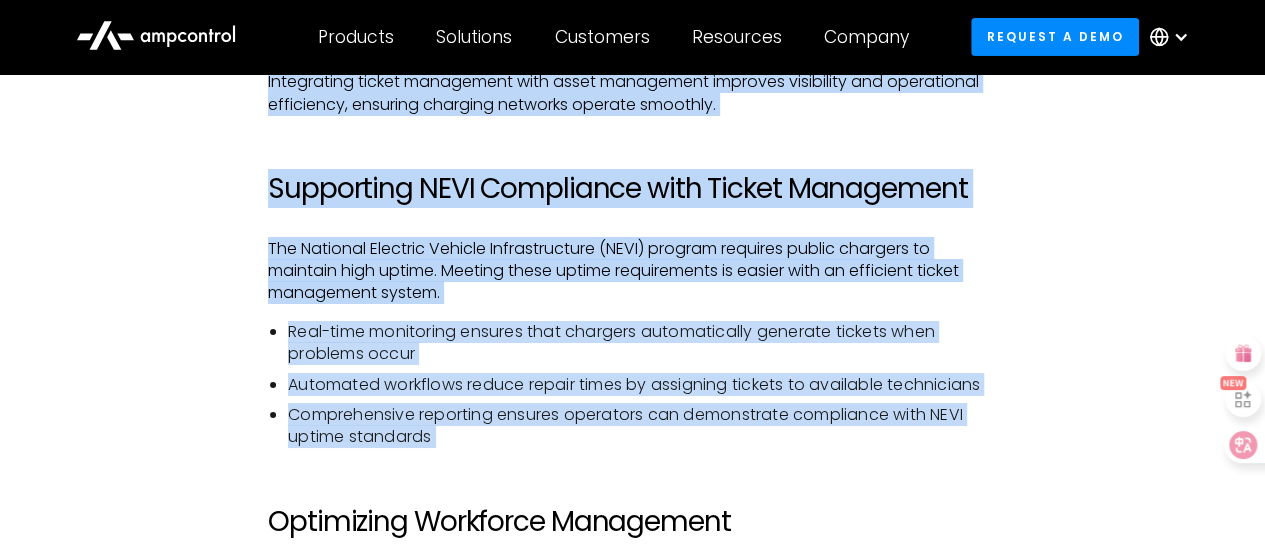 click on "As electric vehicle (EV) adoption rises, maintaining reliable charging infrastructure becomes crucial. Ticket management systems play a vital role in monitoring charger performance, resolving issues efficiently, and meeting service commitments. This article explores the importance of ticket management in the EV industry, its role in maintaining SLAs for EV charger uptime, and how it supports effective asset management for EV charging networks.   The Role of Ticket Management for EV Charging Networks   Why EV Chargers Need a Robust Ticket Management System   EV charger reliability has room for improvement, with studies showing that up to 21% of public charging attempts can fail. Issues like faulty chargers, false starts, and failed payments impact customer satisfaction and hinder EV adoption.  Ticket management systems  address these challenges by:   Logging and tracking each issue as a unique ticket Automating ticket routing to the appropriate technician or team Generating automated SLA compliance reports" at bounding box center [632, -315] 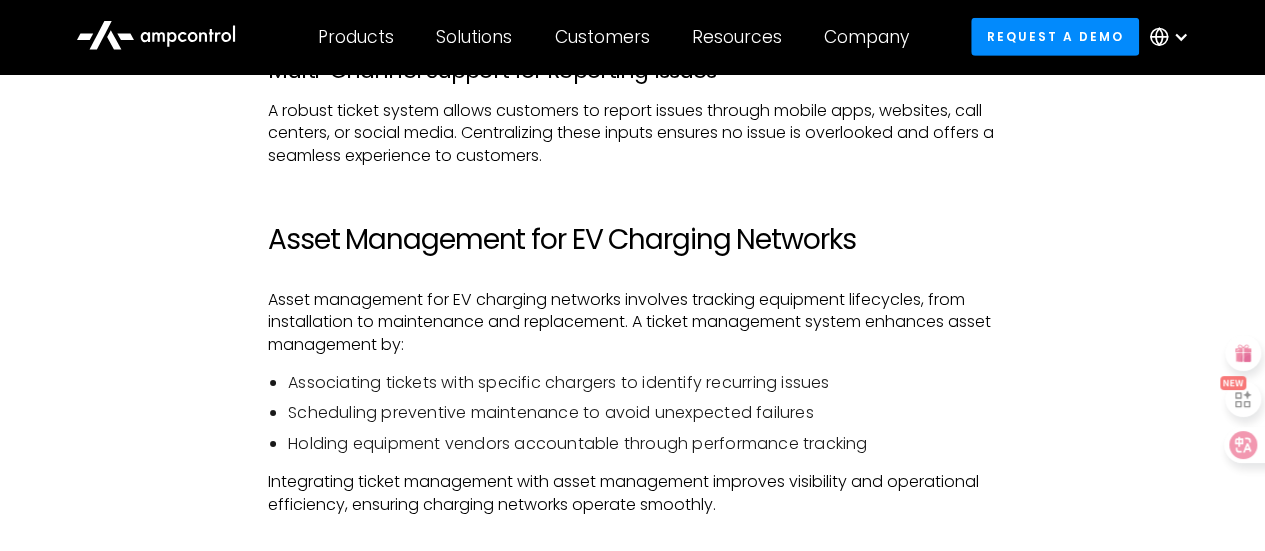 scroll, scrollTop: 3245, scrollLeft: 0, axis: vertical 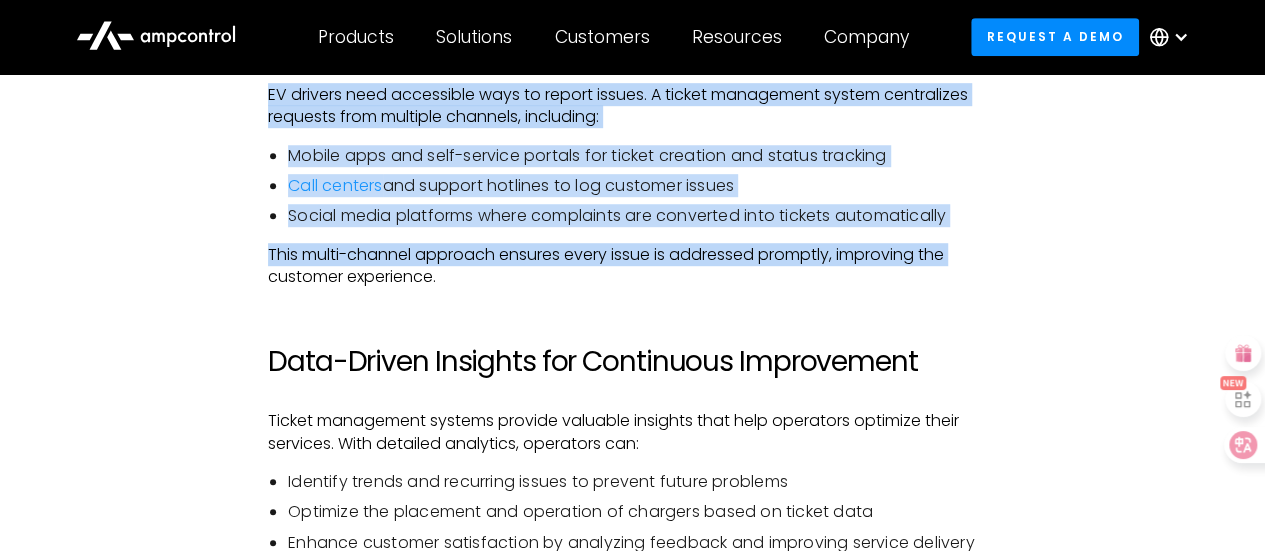 drag, startPoint x: 268, startPoint y: 472, endPoint x: 205, endPoint y: 289, distance: 193.5407 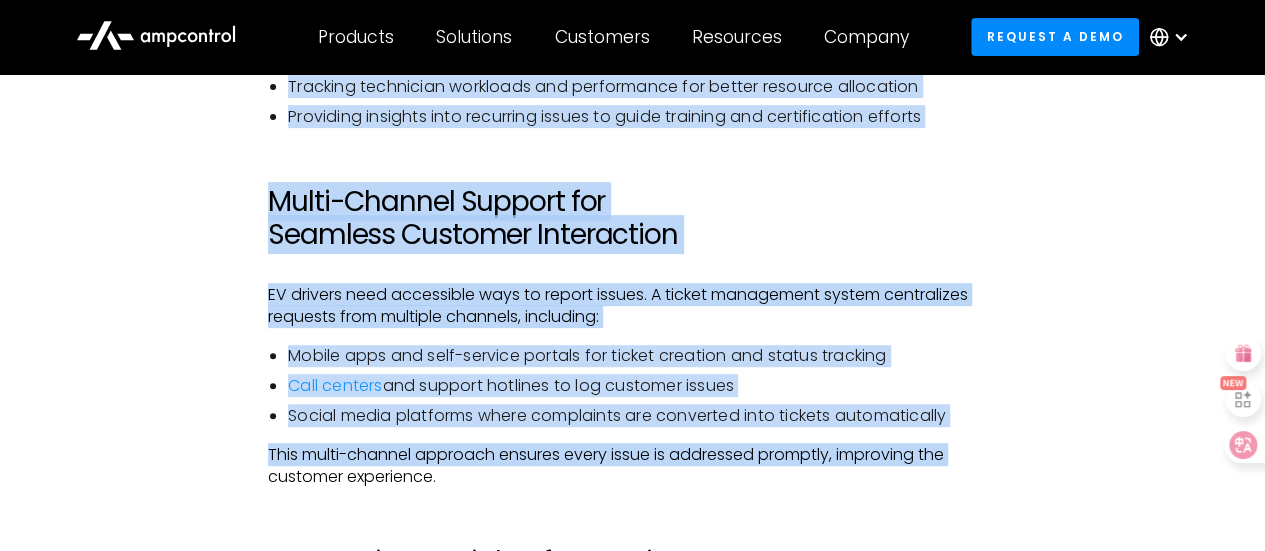 click on "As electric vehicle (EV) adoption rises, maintaining reliable charging infrastructure becomes crucial. Ticket management systems play a vital role in monitoring charger performance, resolving issues efficiently, and meeting service commitments. This article explores the importance of ticket management in the EV industry, its role in maintaining SLAs for EV charger uptime, and how it supports effective asset management for EV charging networks.   The Role of Ticket Management for EV Charging Networks   Why EV Chargers Need a Robust Ticket Management System   EV charger reliability has room for improvement, with studies showing that up to 21% of public charging attempts can fail. Issues like faulty chargers, false starts, and failed payments impact customer satisfaction and hinder EV adoption.  Ticket management systems  address these challenges by:   Logging and tracking each issue as a unique ticket Automating ticket routing to the appropriate technician or team Generating automated SLA compliance reports" at bounding box center (632, -901) 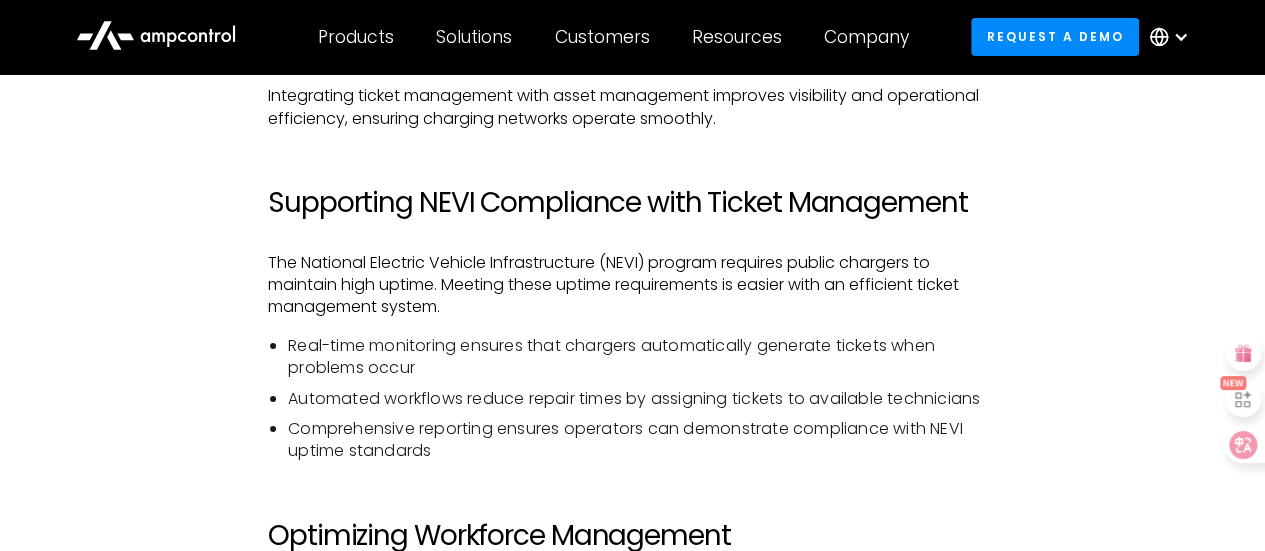 scroll, scrollTop: 3431, scrollLeft: 0, axis: vertical 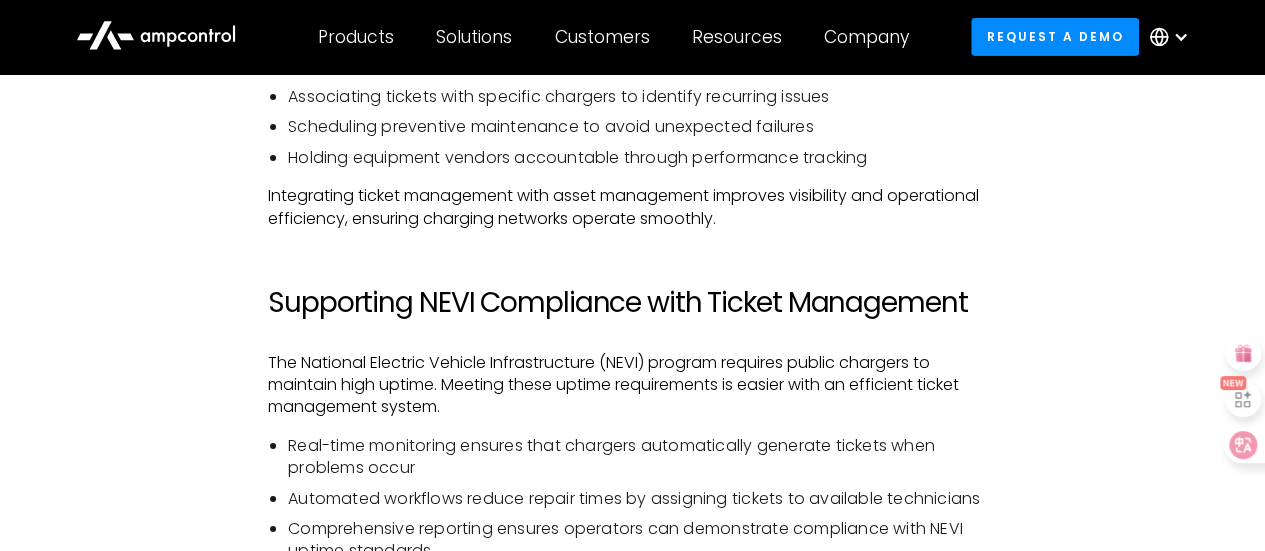 click on "As electric vehicle (EV) adoption rises, maintaining reliable charging infrastructure becomes crucial. Ticket management systems play a vital role in monitoring charger performance, resolving issues efficiently, and meeting service commitments. This article explores the importance of ticket management in the EV industry, its role in maintaining SLAs for EV charger uptime, and how it supports effective asset management for EV charging networks.   The Role of Ticket Management for EV Charging Networks   Why EV Chargers Need a Robust Ticket Management System   EV charger reliability has room for improvement, with studies showing that up to 21% of public charging attempts can fail. Issues like faulty chargers, false starts, and failed payments impact customer satisfaction and hinder EV adoption.  Ticket management systems  address these challenges by:   Logging and tracking each issue as a unique ticket Automating ticket routing to the appropriate technician or team Generating automated SLA compliance reports" at bounding box center (632, -221) 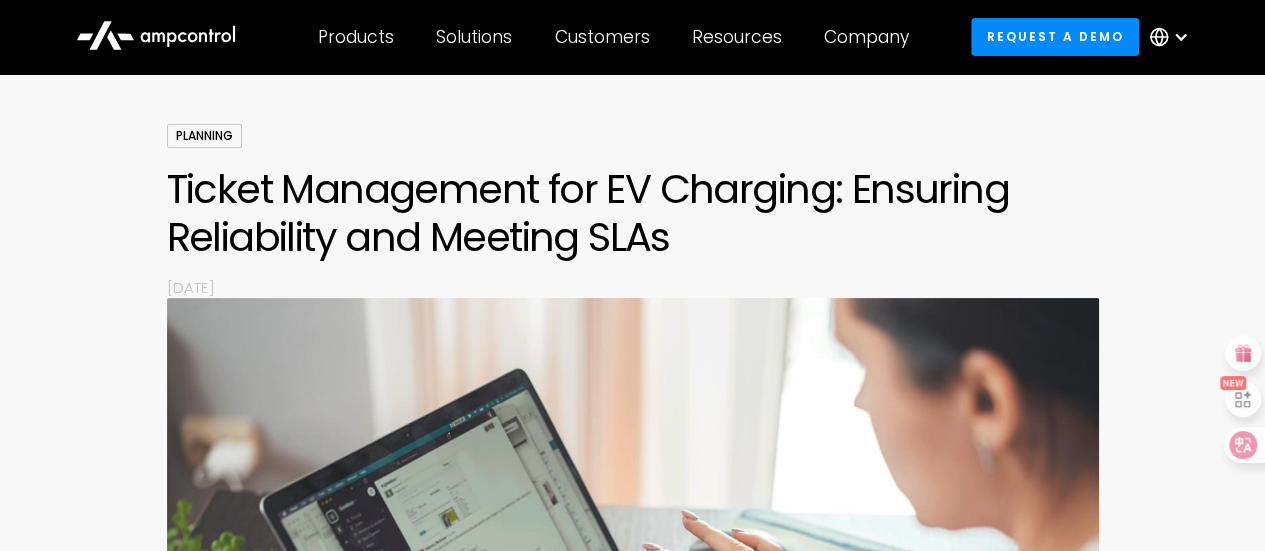 scroll, scrollTop: 100, scrollLeft: 0, axis: vertical 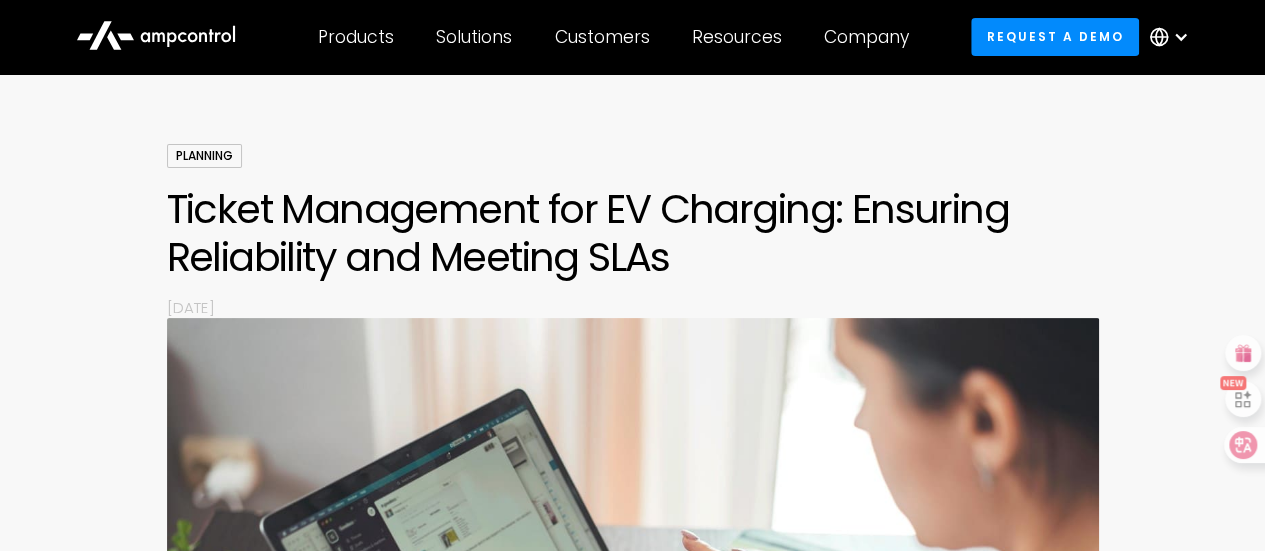 drag, startPoint x: 142, startPoint y: 165, endPoint x: 132, endPoint y: 356, distance: 191.2616 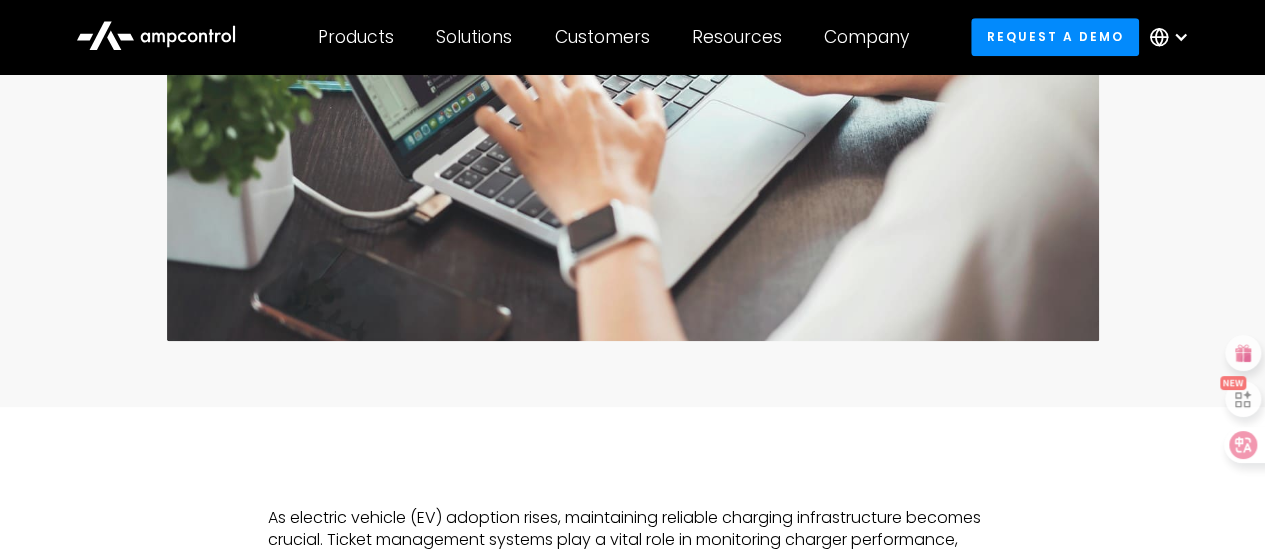 click on "Planning Ticket Management for EV Charging: Ensuring Reliability and Meeting SLAs   By  [DATE]" at bounding box center [632, -50] 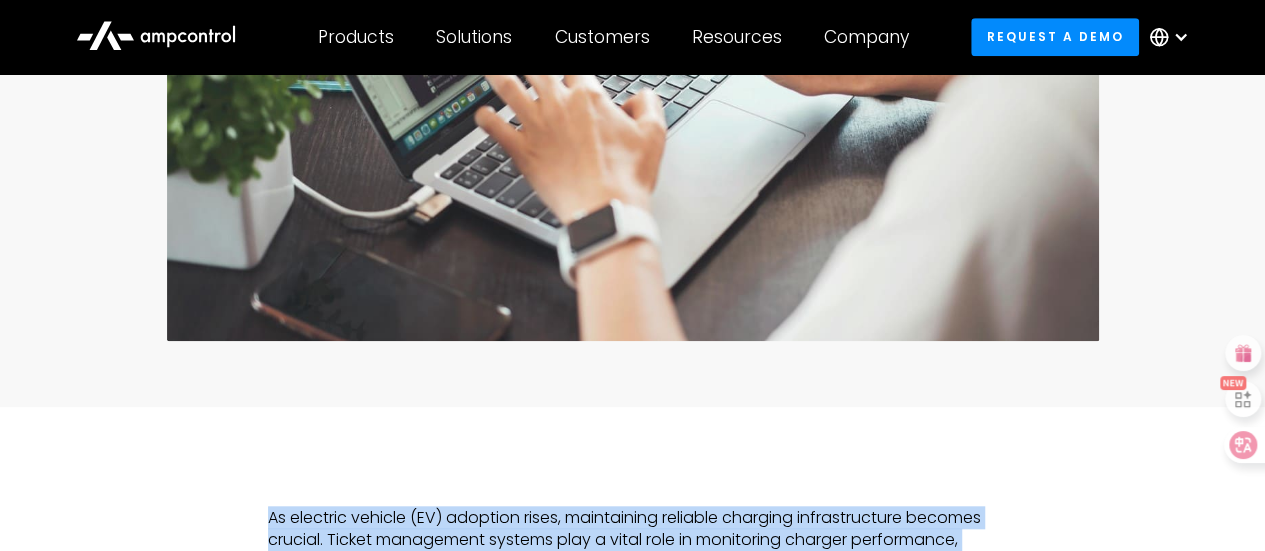 scroll, scrollTop: 904, scrollLeft: 0, axis: vertical 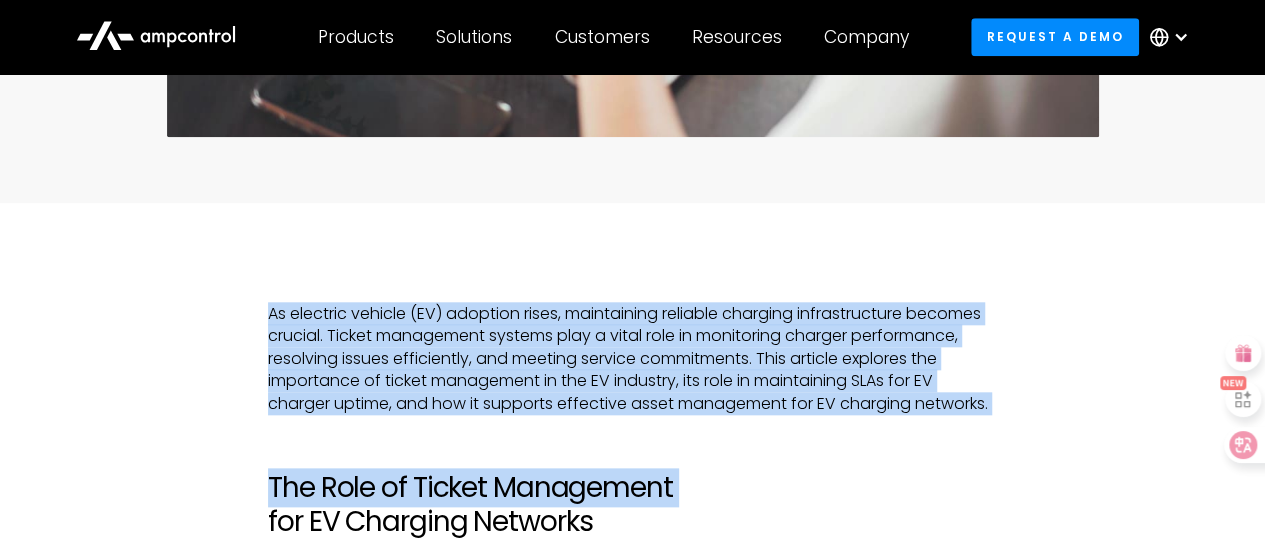 drag, startPoint x: 124, startPoint y: 418, endPoint x: 64, endPoint y: 569, distance: 162.48384 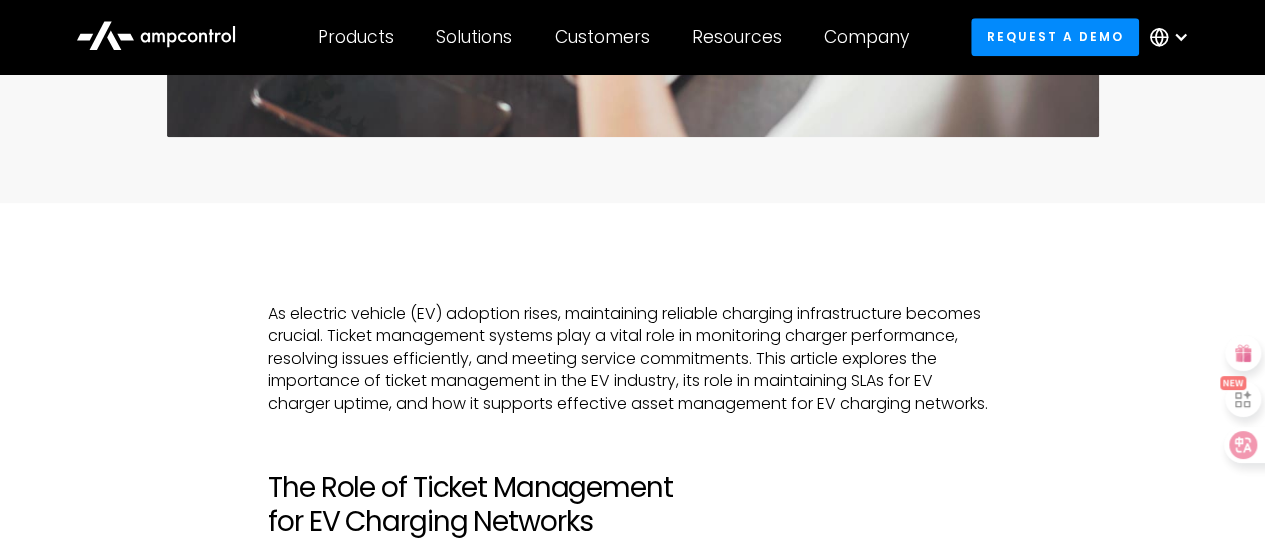 drag, startPoint x: 172, startPoint y: 299, endPoint x: 120, endPoint y: 437, distance: 147.47203 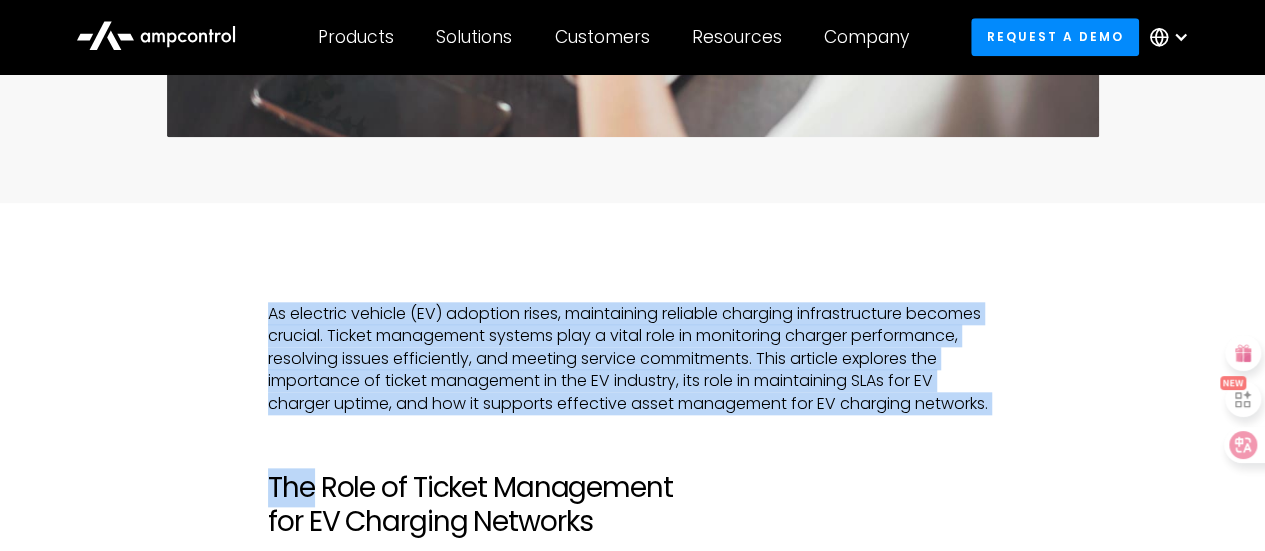 click on "As electric vehicle (EV) adoption rises, maintaining reliable charging infrastructure becomes crucial. Ticket management systems play a vital role in monitoring charger performance, resolving issues efficiently, and meeting service commitments. This article explores the importance of ticket management in the EV industry, its role in maintaining SLAs for EV charger uptime, and how it supports effective asset management for EV charging networks.   The Role of Ticket Management for EV Charging Networks   Why EV Chargers Need a Robust Ticket Management System   EV charger reliability has room for improvement, with studies showing that up to 21% of public charging attempts can fail. Issues like faulty chargers, false starts, and failed payments impact customer satisfaction and hinder EV adoption.  Ticket management systems  address these challenges by:   Logging and tracking each issue as a unique ticket Automating ticket routing to the appropriate technician or team Generating automated SLA compliance reports" at bounding box center (632, 2326) 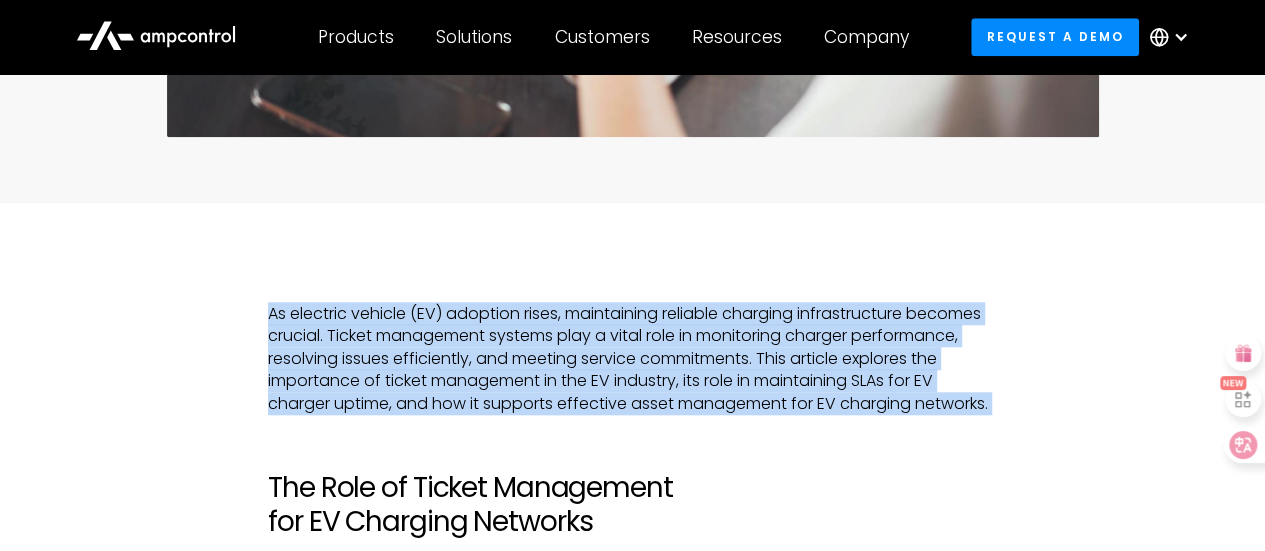 click on "As electric vehicle (EV) adoption rises, maintaining reliable charging infrastructure becomes crucial. Ticket management systems play a vital role in monitoring charger performance, resolving issues efficiently, and meeting service commitments. This article explores the importance of ticket management in the EV industry, its role in maintaining SLAs for EV charger uptime, and how it supports effective asset management for EV charging networks.   The Role of Ticket Management for EV Charging Networks   Why EV Chargers Need a Robust Ticket Management System   EV charger reliability has room for improvement, with studies showing that up to 21% of public charging attempts can fail. Issues like faulty chargers, false starts, and failed payments impact customer satisfaction and hinder EV adoption.  Ticket management systems  address these challenges by:   Logging and tracking each issue as a unique ticket Automating ticket routing to the appropriate technician or team Generating automated SLA compliance reports" at bounding box center (632, 2326) 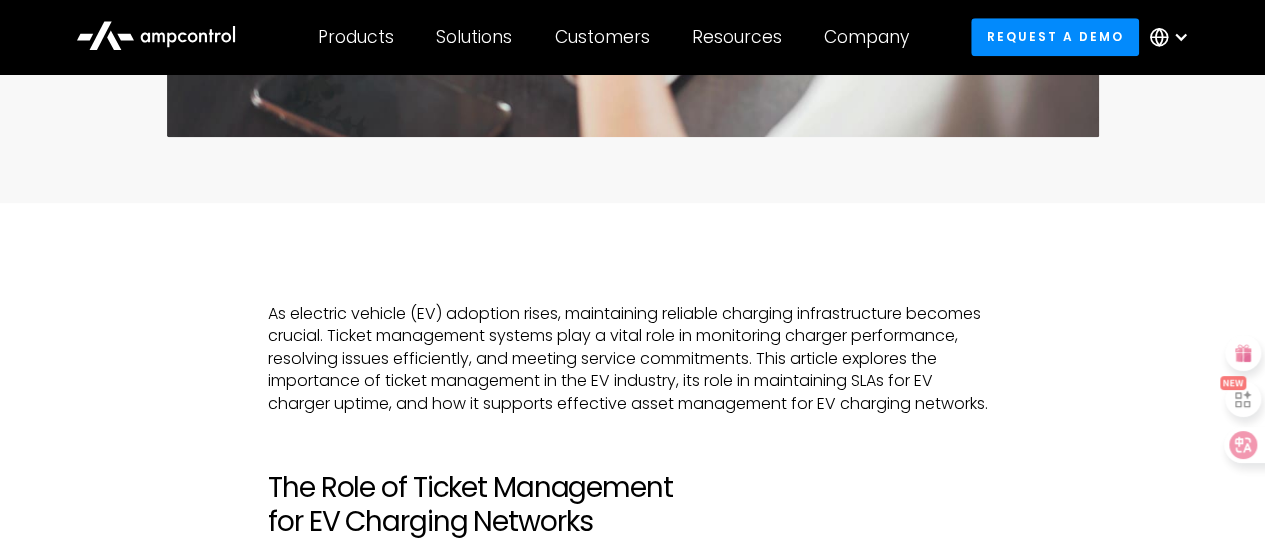 click on "As electric vehicle (EV) adoption rises, maintaining reliable charging infrastructure becomes crucial. Ticket management systems play a vital role in monitoring charger performance, resolving issues efficiently, and meeting service commitments. This article explores the importance of ticket management in the EV industry, its role in maintaining SLAs for EV charger uptime, and how it supports effective asset management for EV charging networks.   The Role of Ticket Management for EV Charging Networks   Why EV Chargers Need a Robust Ticket Management System   EV charger reliability has room for improvement, with studies showing that up to 21% of public charging attempts can fail. Issues like faulty chargers, false starts, and failed payments impact customer satisfaction and hinder EV adoption.  Ticket management systems  address these challenges by:   Logging and tracking each issue as a unique ticket Automating ticket routing to the appropriate technician or team Generating automated SLA compliance reports" at bounding box center (632, 2306) 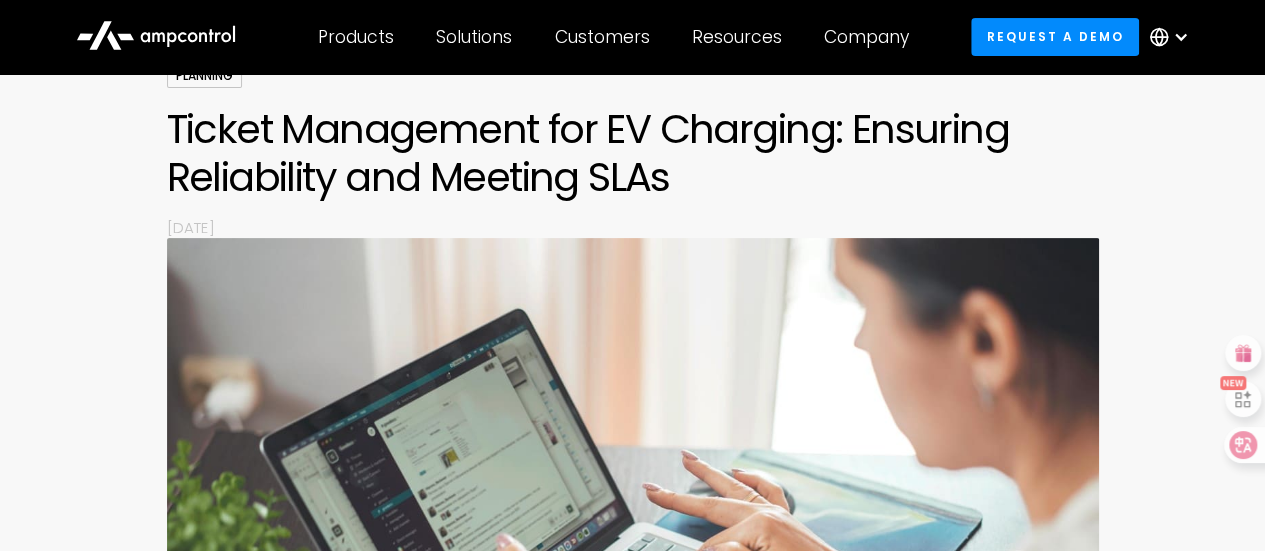 scroll, scrollTop: 300, scrollLeft: 0, axis: vertical 